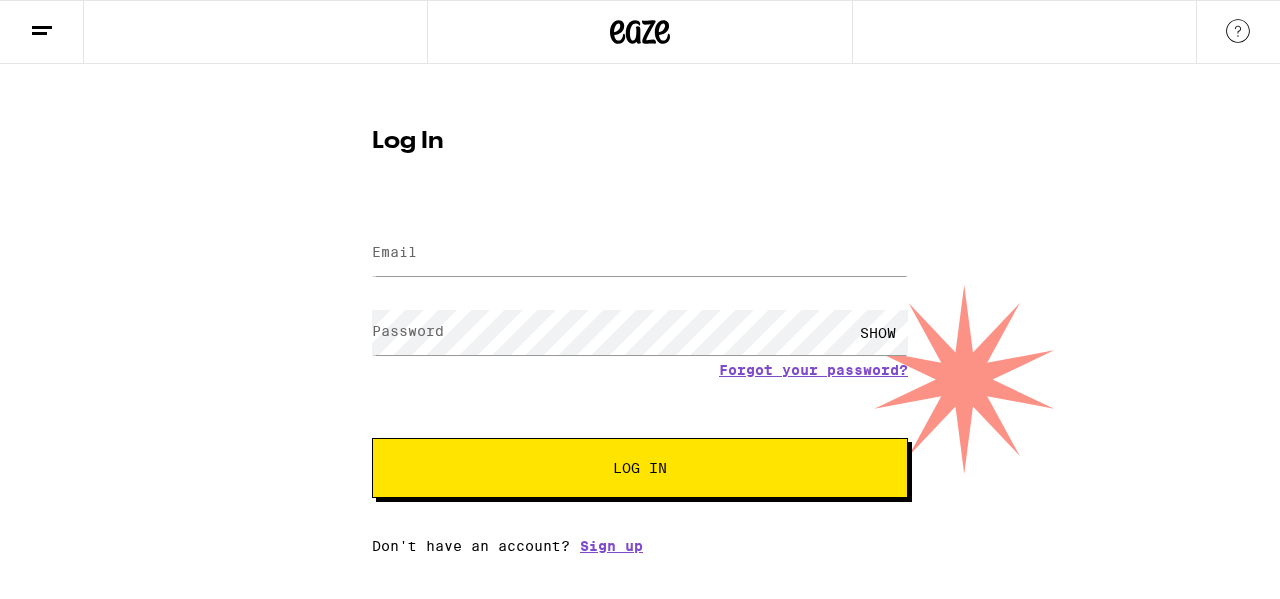 scroll, scrollTop: 0, scrollLeft: 0, axis: both 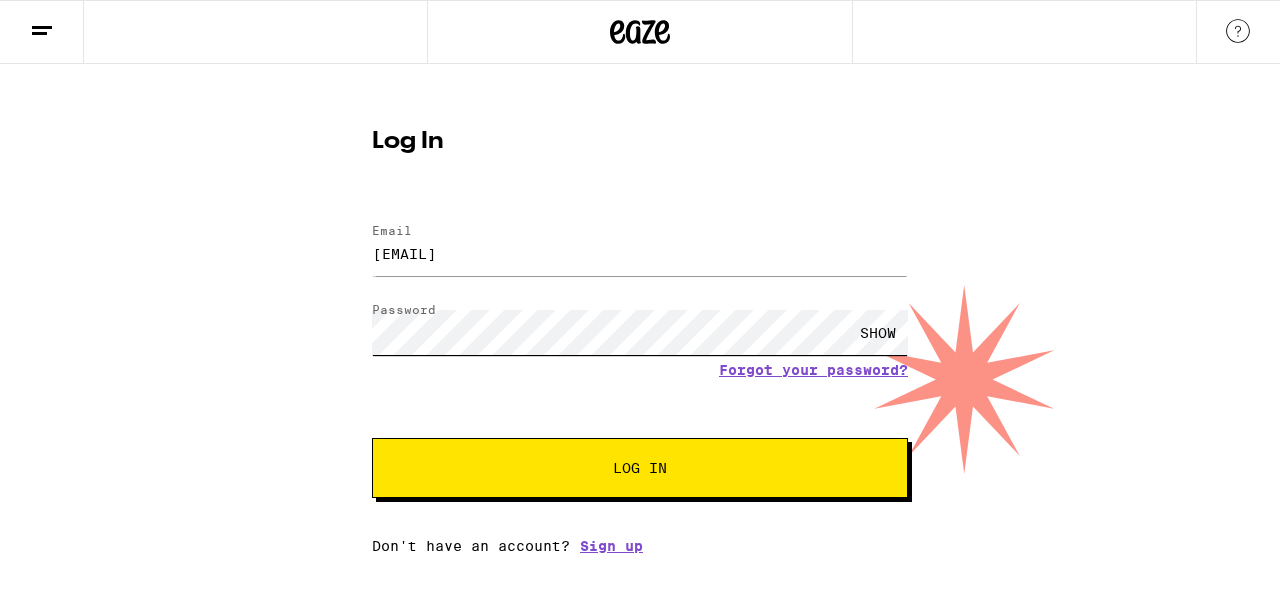 click on "Log In" at bounding box center [640, 468] 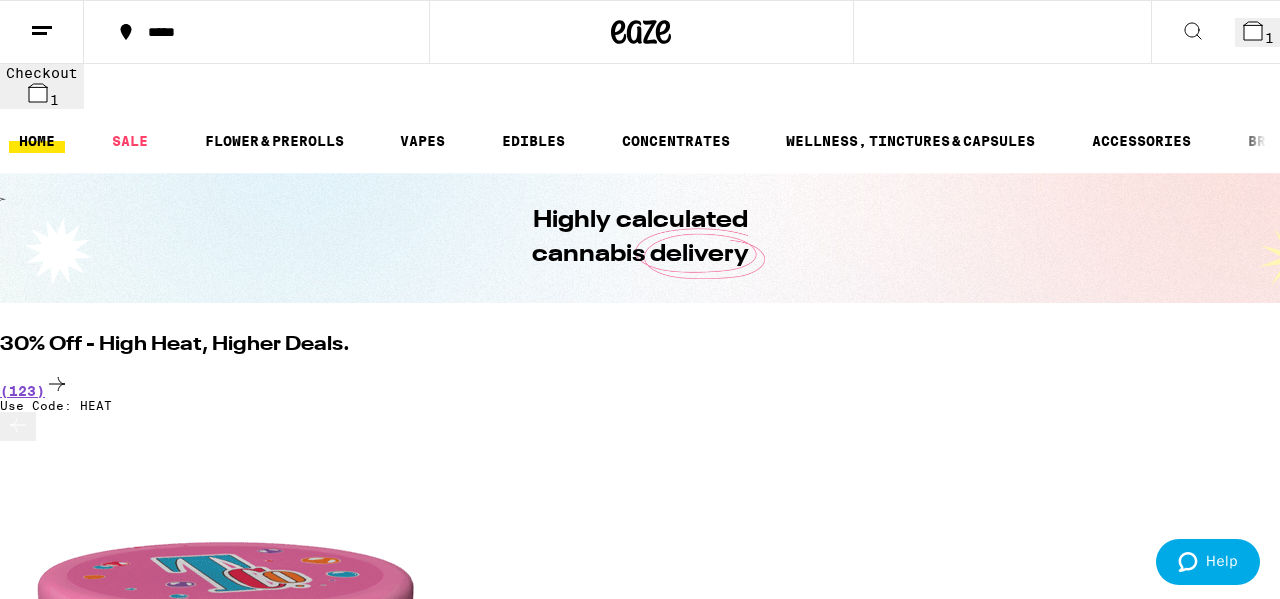 click 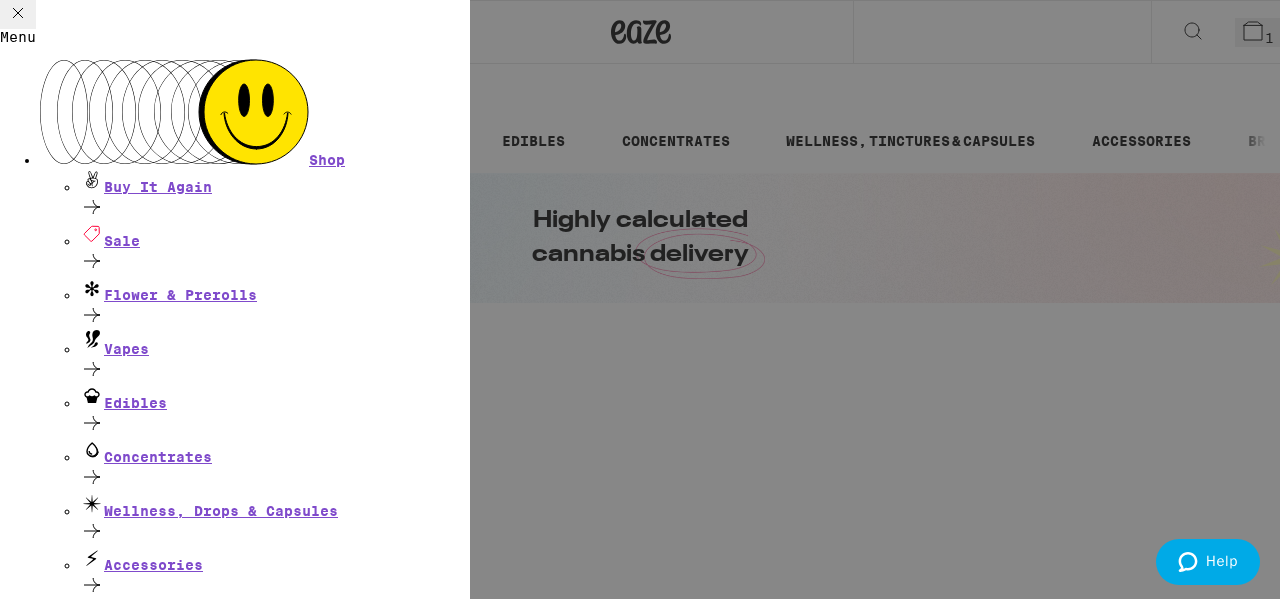 click on "Account" at bounding box center [71, 694] 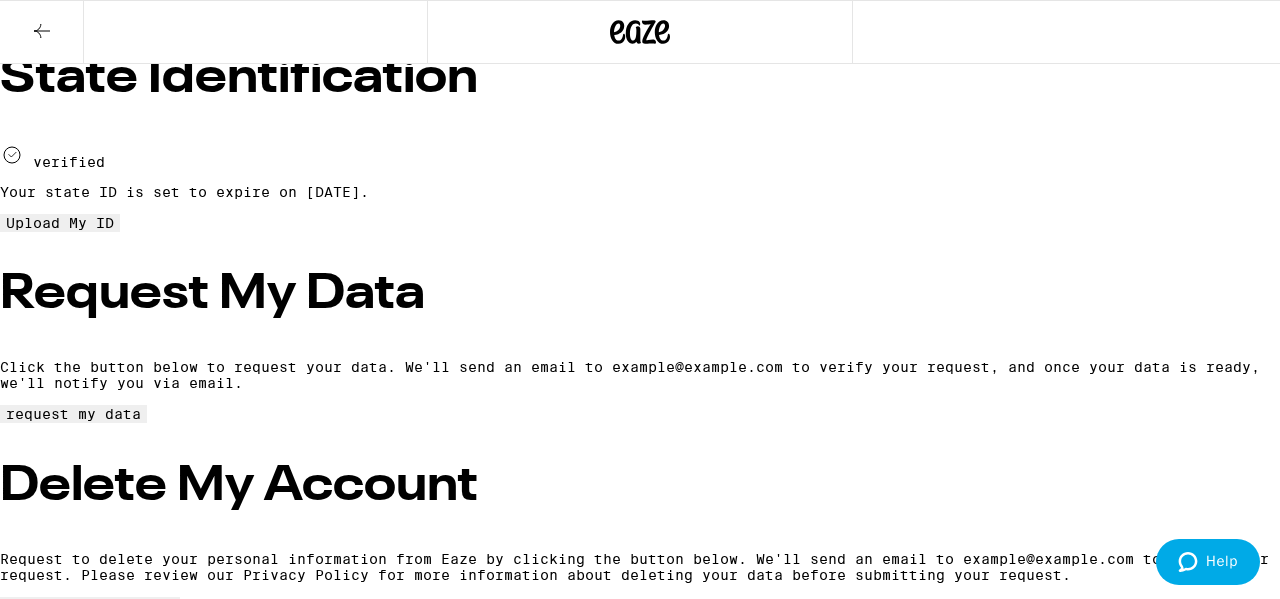 scroll, scrollTop: 460, scrollLeft: 0, axis: vertical 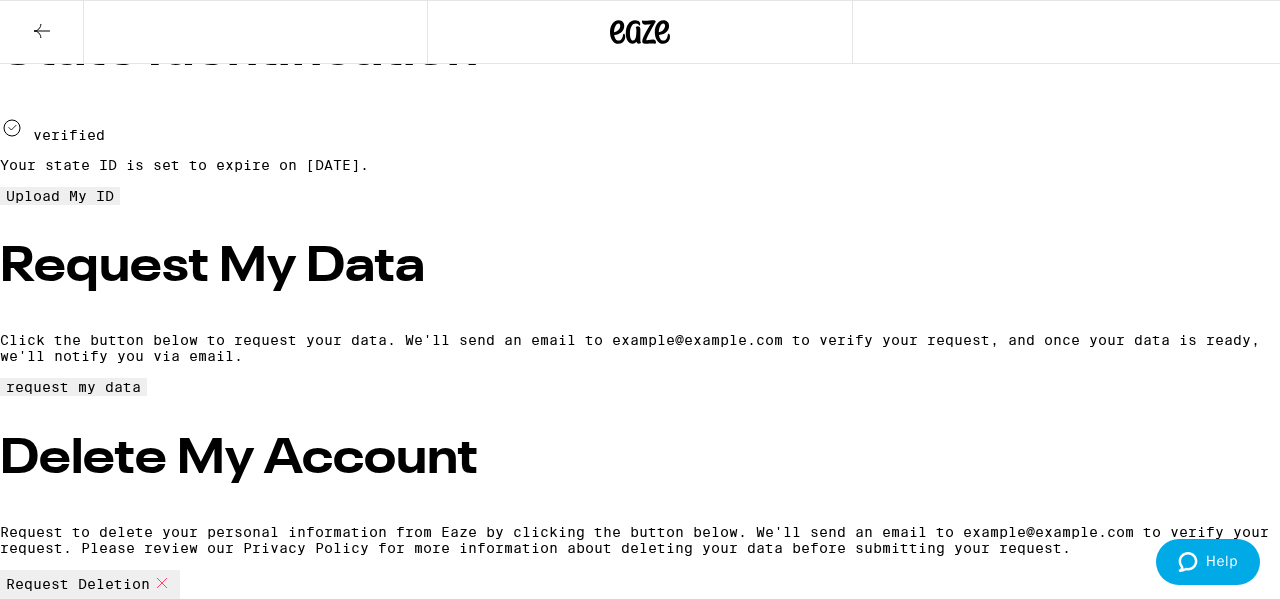 click on "Request Deletion" at bounding box center (78, 584) 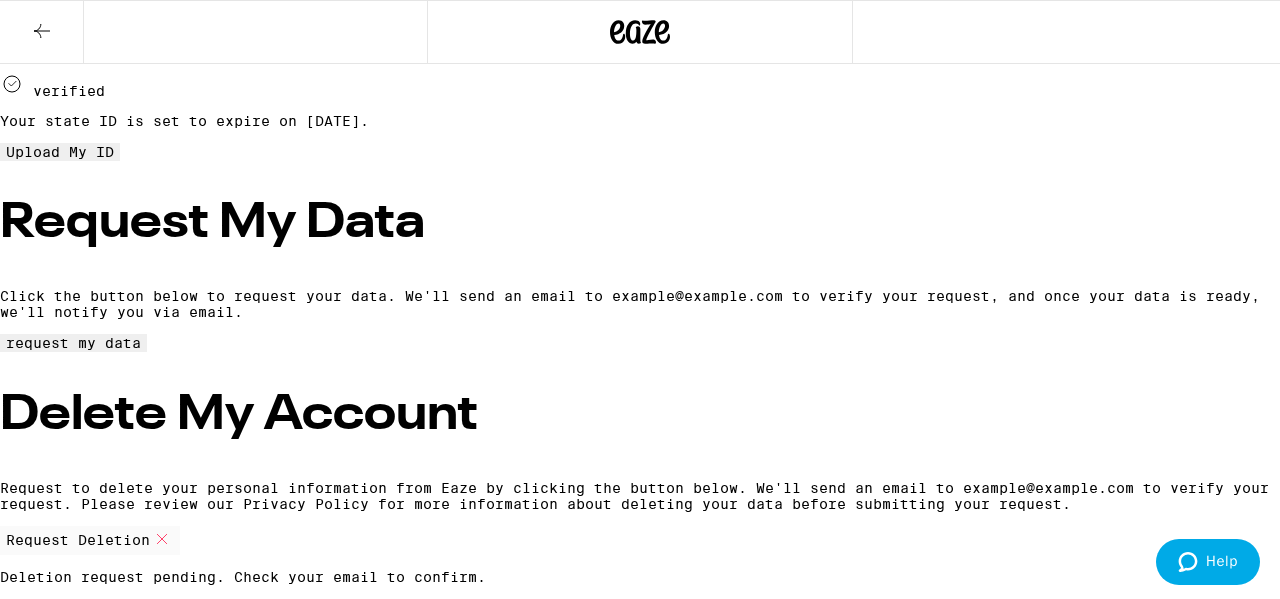 scroll, scrollTop: 506, scrollLeft: 0, axis: vertical 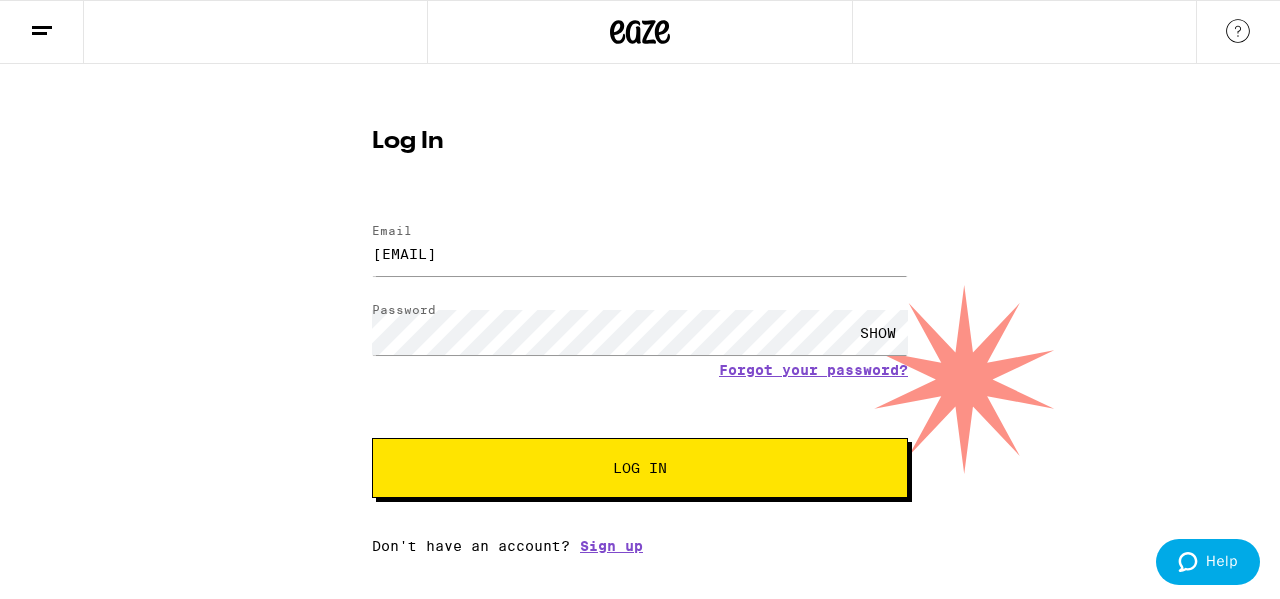 click on "Log In" at bounding box center [640, 468] 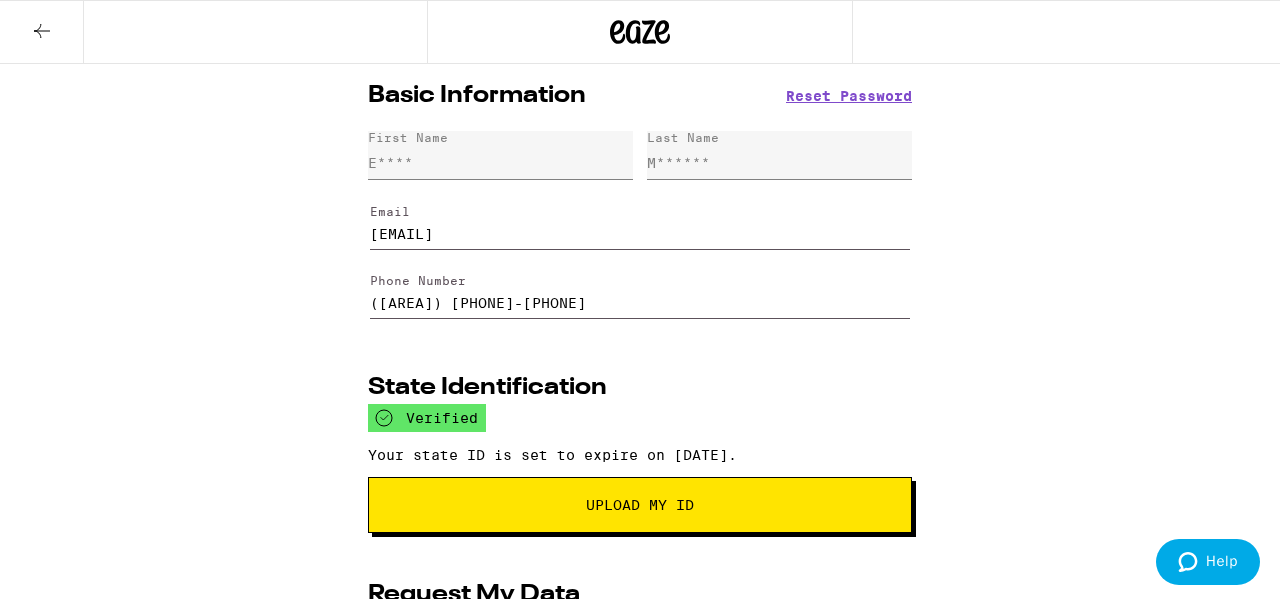 scroll, scrollTop: 410, scrollLeft: 0, axis: vertical 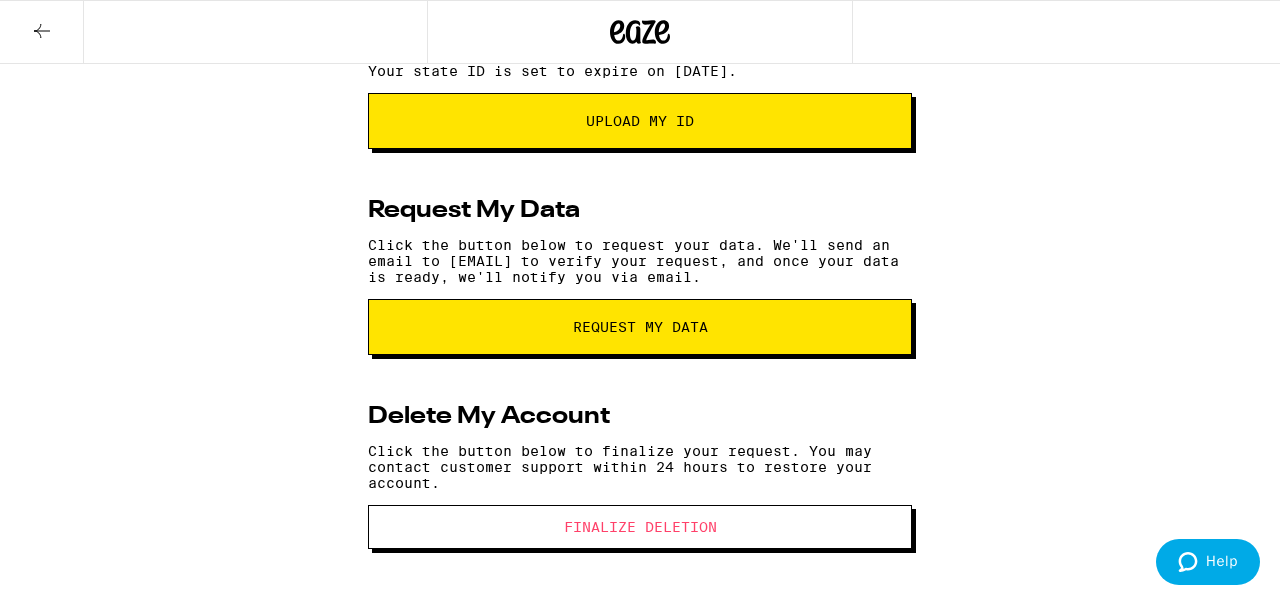 click on "Finalize Deletion" at bounding box center [640, 527] 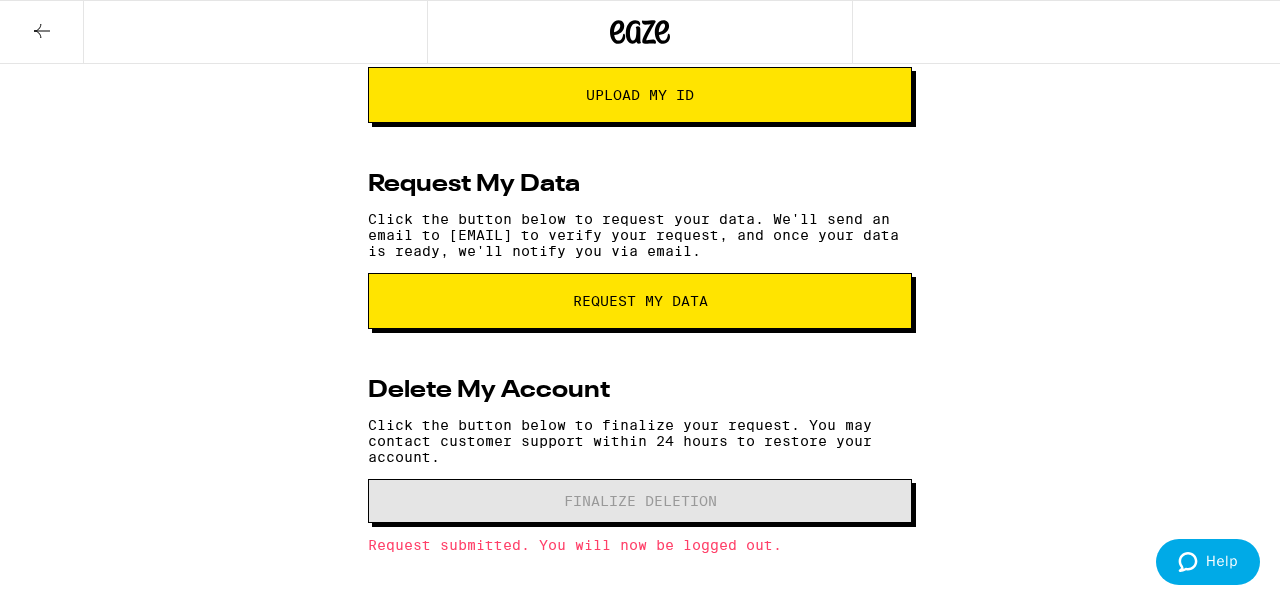 scroll, scrollTop: 457, scrollLeft: 0, axis: vertical 